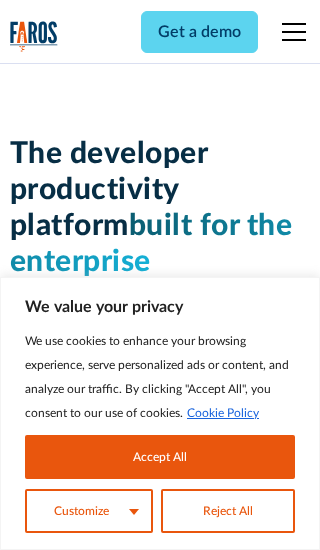 scroll, scrollTop: 0, scrollLeft: 0, axis: both 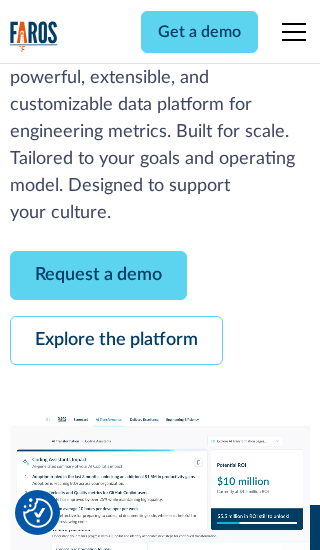 click on "Request a demo" at bounding box center [98, 275] 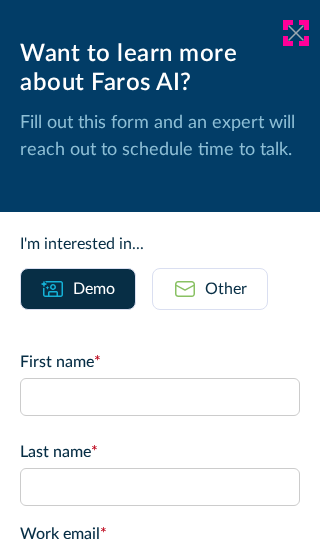 click 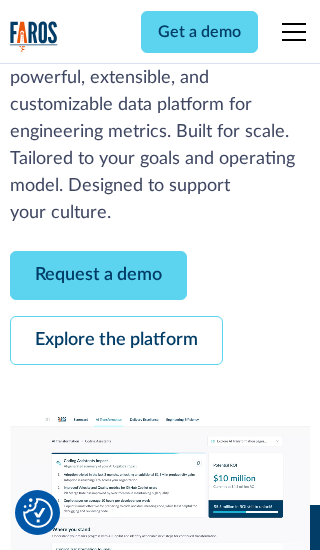 scroll, scrollTop: 366, scrollLeft: 0, axis: vertical 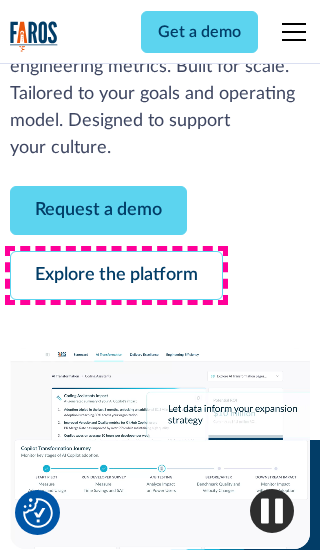 click on "Explore the platform" at bounding box center (116, 275) 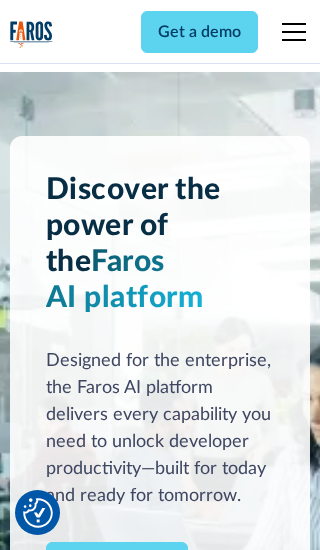 scroll, scrollTop: 0, scrollLeft: 0, axis: both 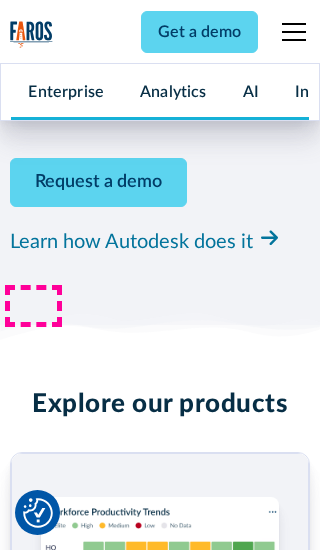 click on "Pricing" at bounding box center (34, 2462) 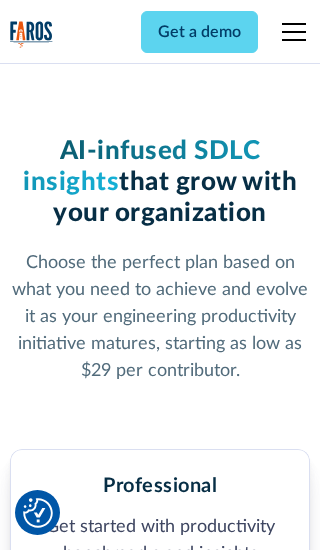 scroll, scrollTop: 0, scrollLeft: 0, axis: both 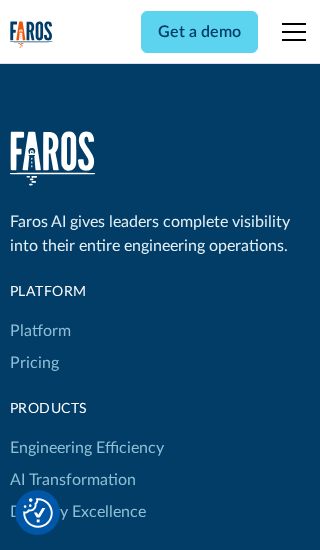 click on "Platform" at bounding box center (40, 331) 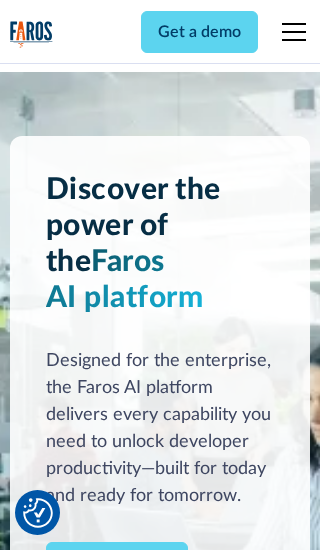scroll, scrollTop: 0, scrollLeft: 0, axis: both 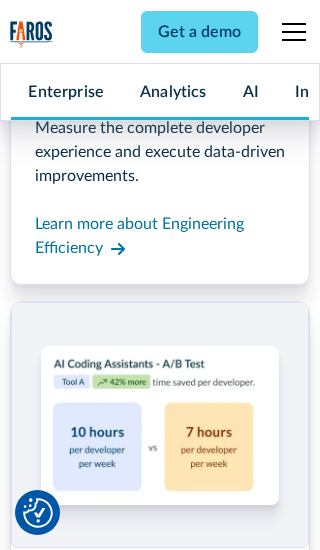 click on "Coding Assistant Impact" at bounding box center [95, 2431] 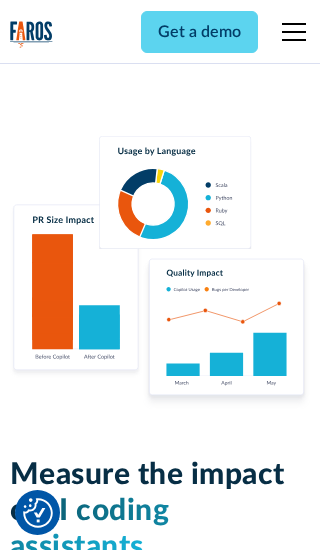 scroll, scrollTop: 0, scrollLeft: 0, axis: both 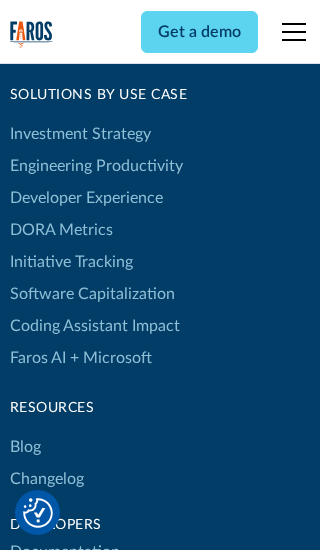 click on "DORA Metrics" at bounding box center (61, 230) 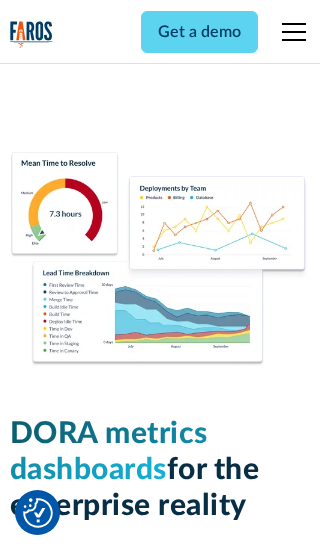 scroll, scrollTop: 0, scrollLeft: 0, axis: both 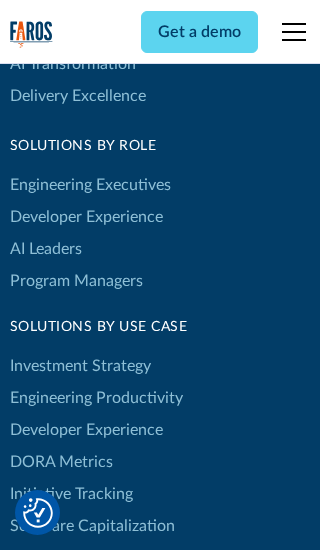 click on "Blog" at bounding box center (25, 679) 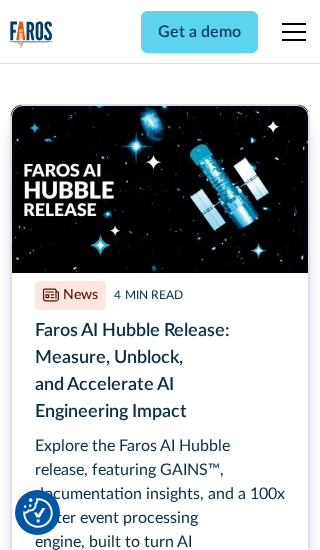 scroll, scrollTop: 0, scrollLeft: 0, axis: both 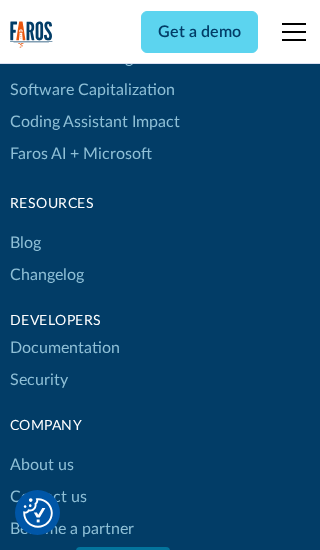 click on "Changelog" at bounding box center (47, 275) 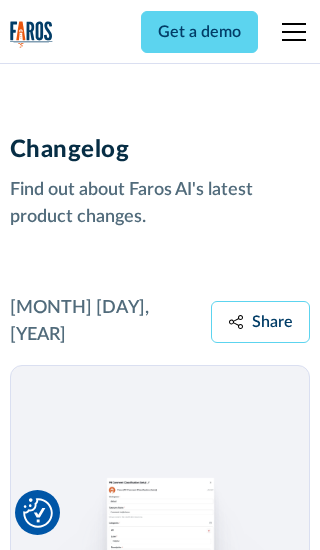 scroll, scrollTop: 0, scrollLeft: 0, axis: both 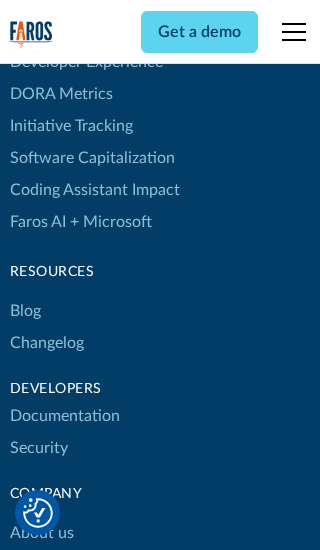 click on "About us" at bounding box center (42, 533) 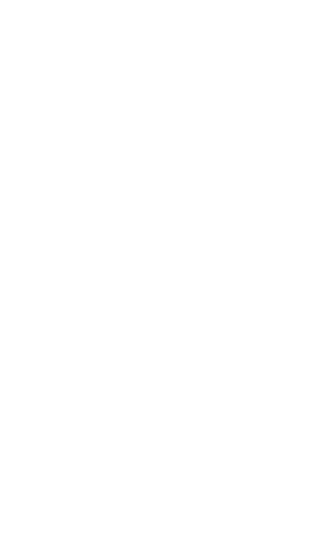 scroll, scrollTop: 0, scrollLeft: 0, axis: both 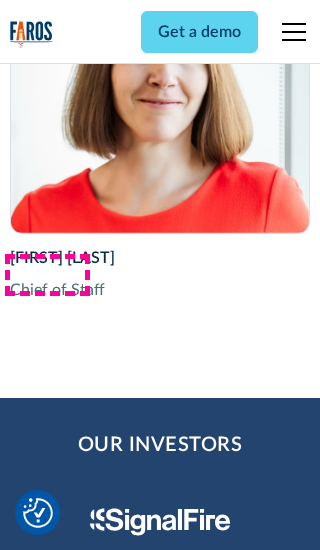 click on "Contact us" at bounding box center (48, 2829) 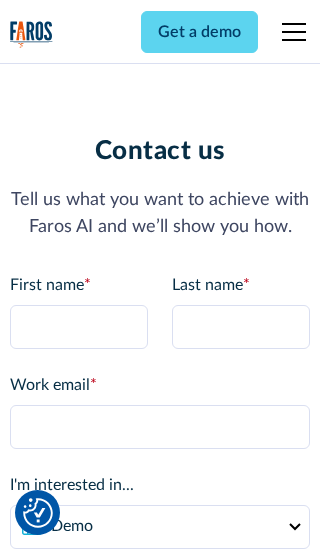 scroll, scrollTop: 0, scrollLeft: 0, axis: both 